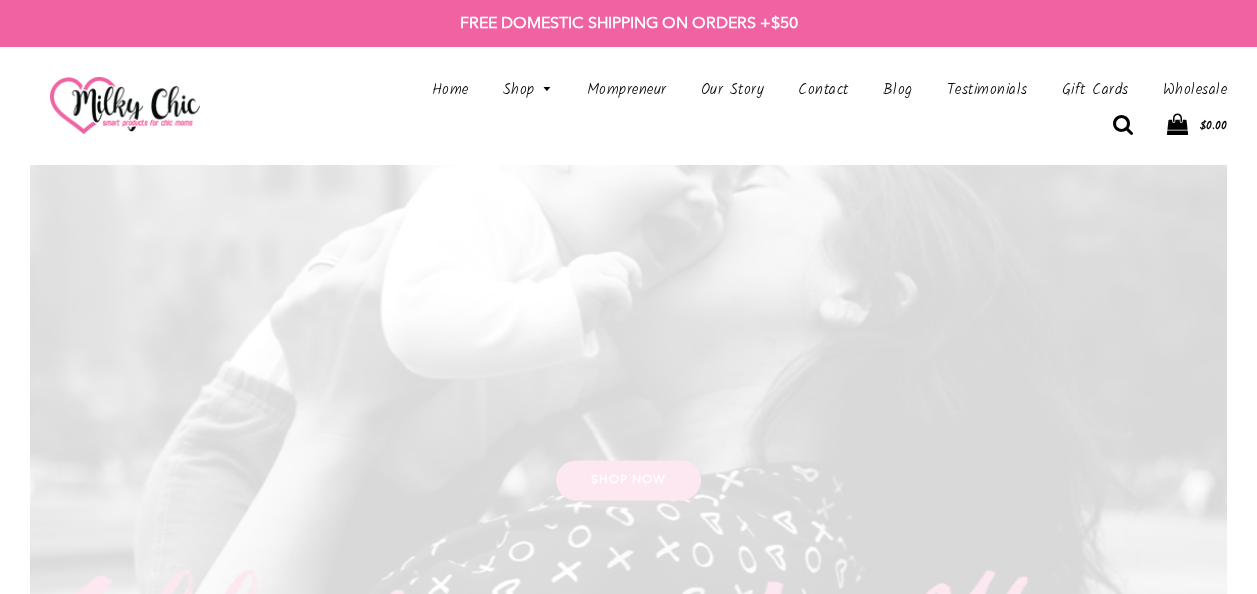 scroll, scrollTop: 0, scrollLeft: 0, axis: both 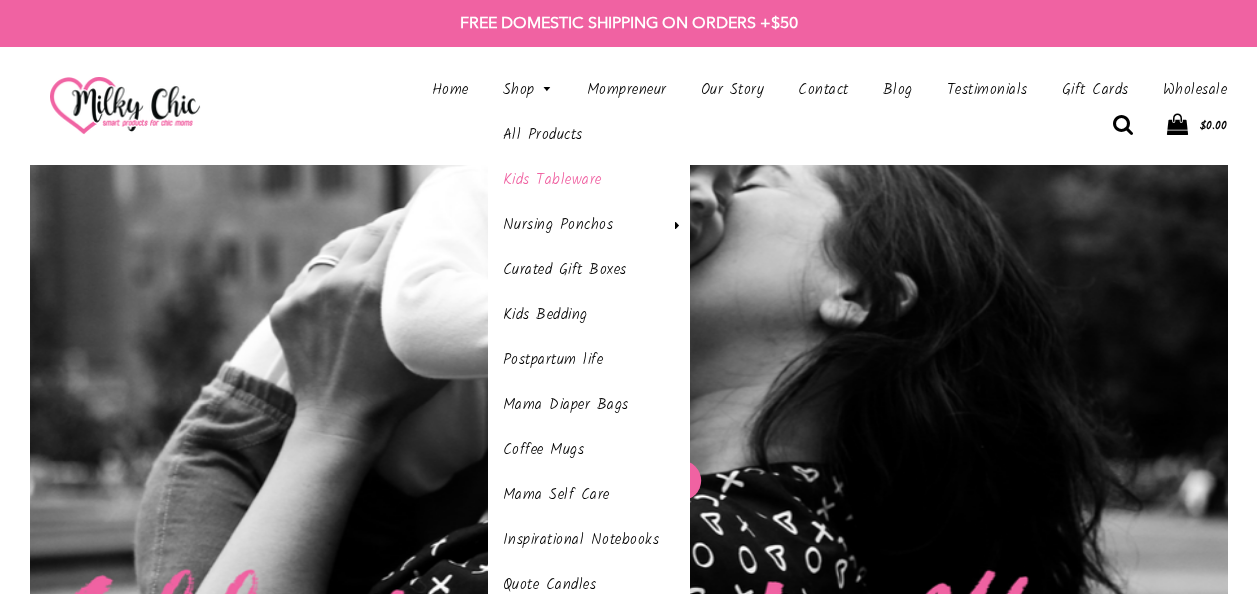 click on "Kids Tableware" at bounding box center (589, 180) 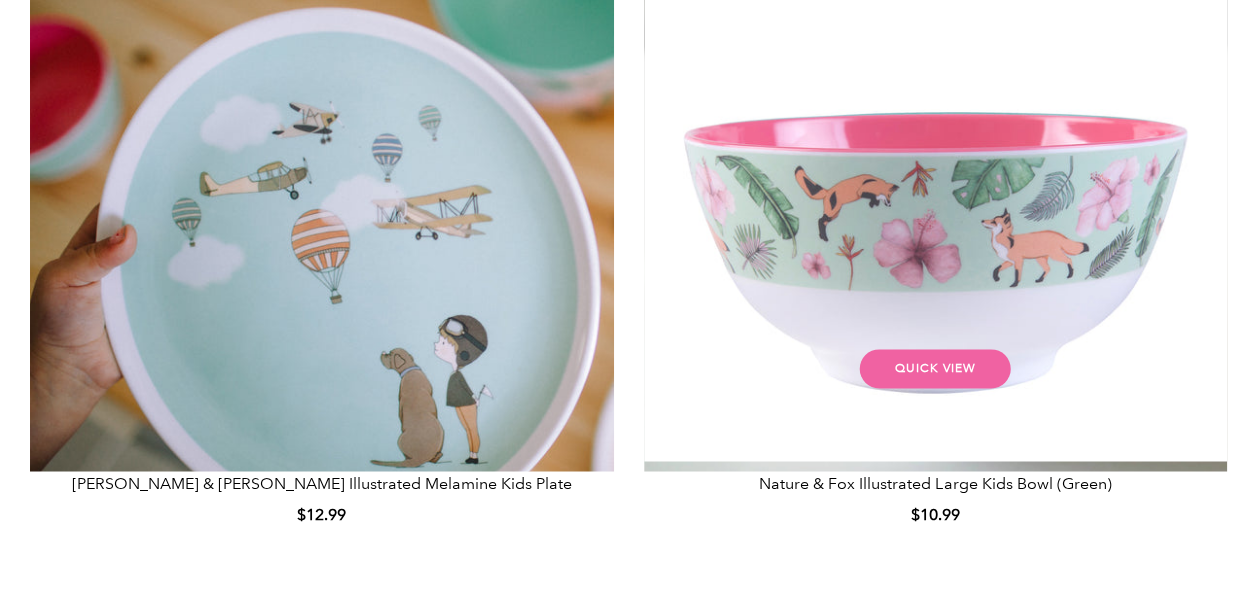 scroll, scrollTop: 1100, scrollLeft: 0, axis: vertical 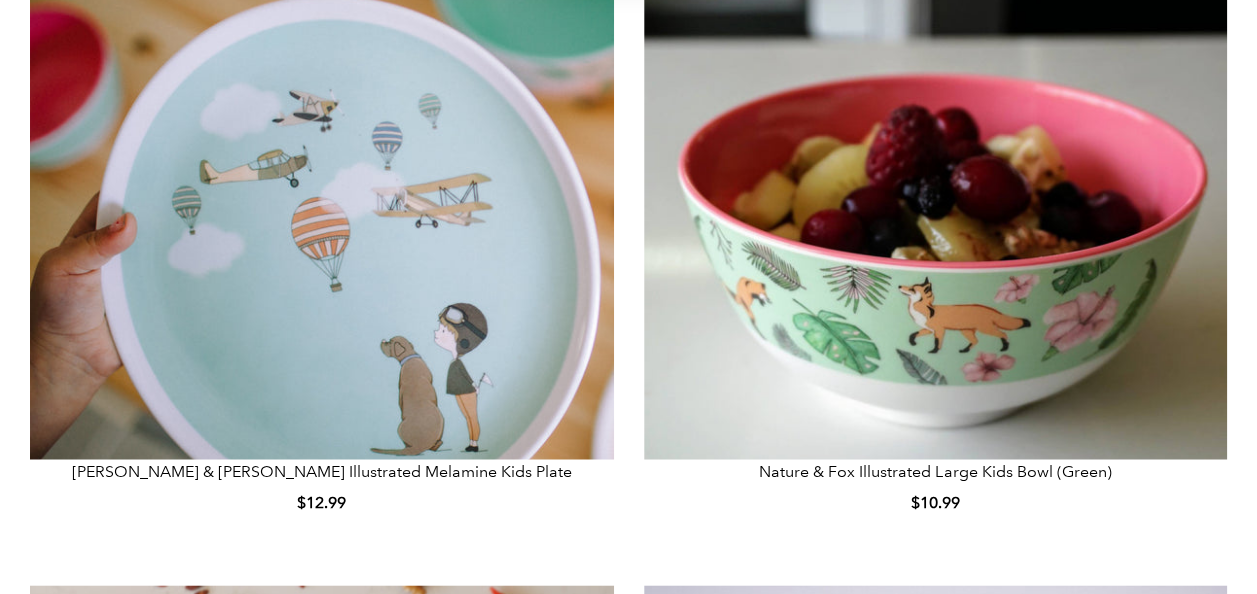 click on "No Thanks" at bounding box center [697, 129] 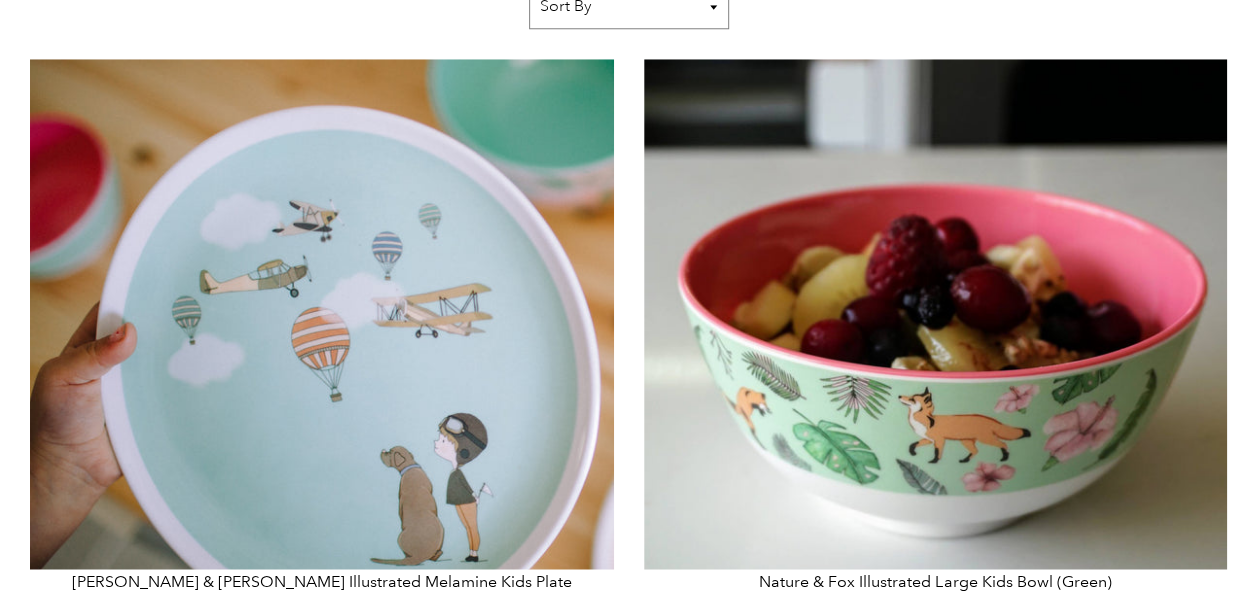 scroll, scrollTop: 1000, scrollLeft: 0, axis: vertical 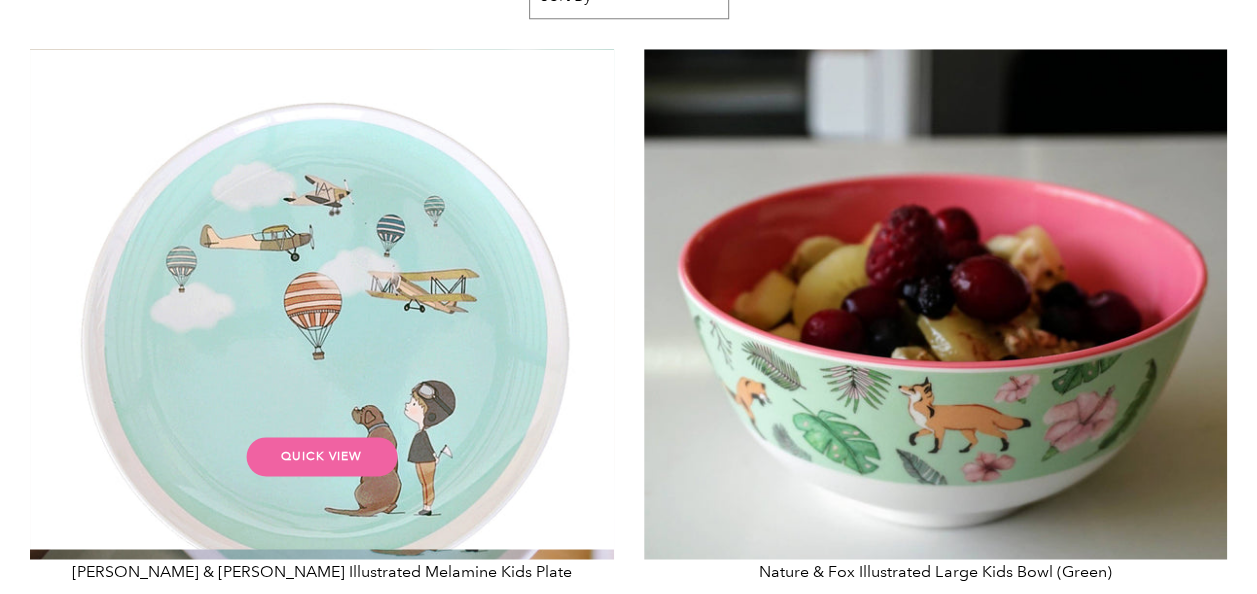 click at bounding box center (322, 341) 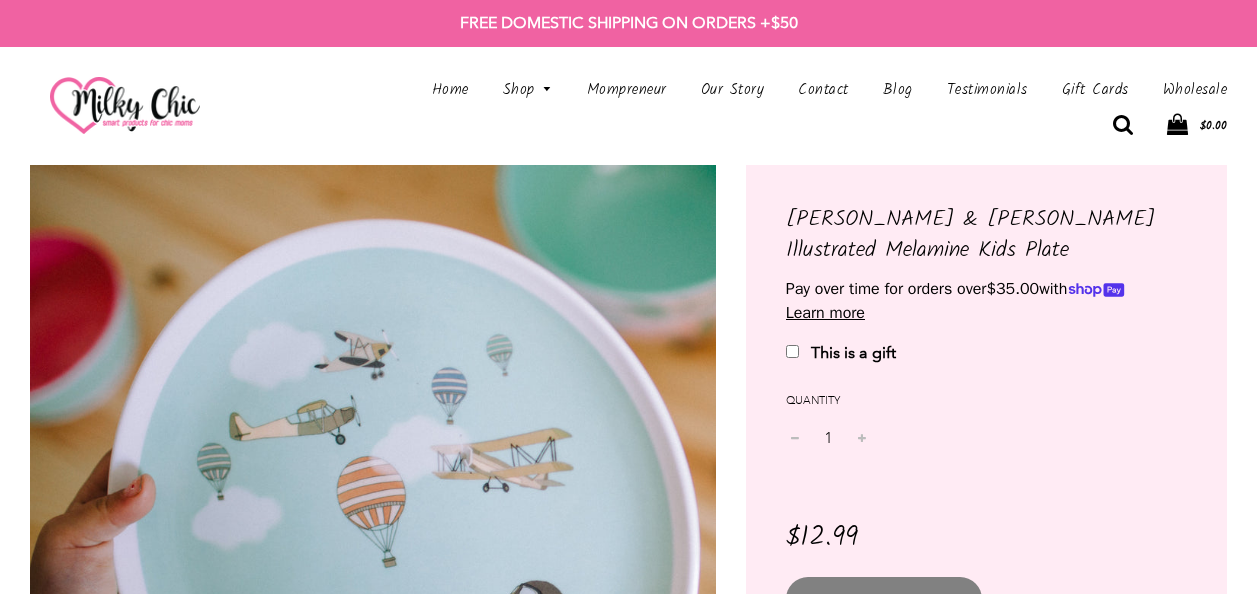 scroll, scrollTop: 100, scrollLeft: 0, axis: vertical 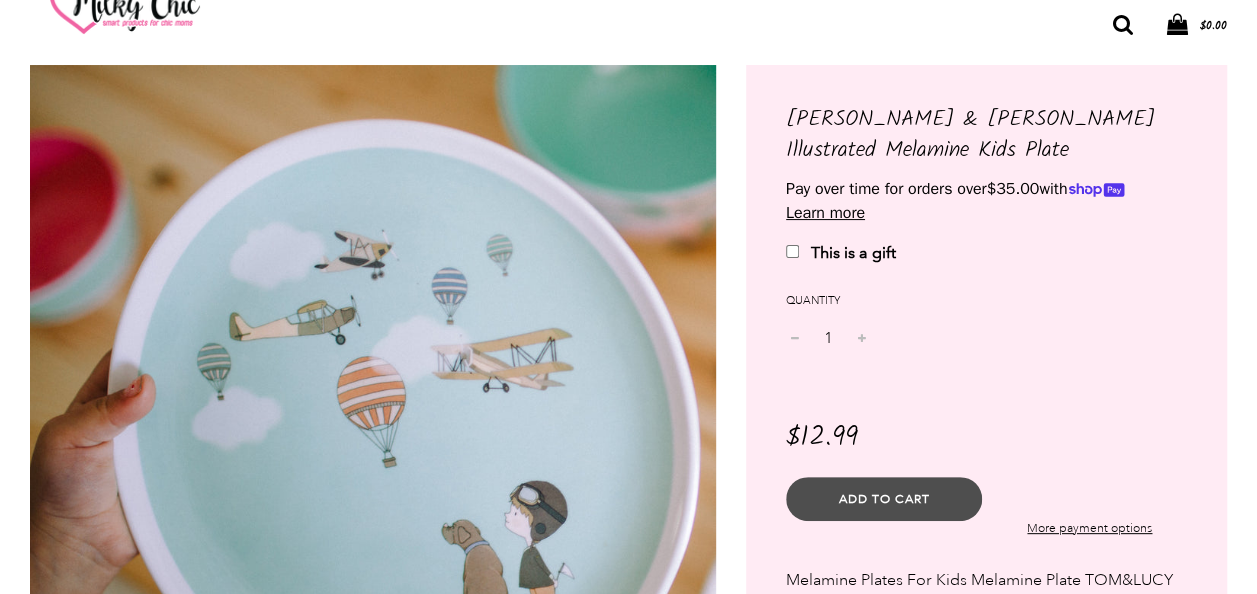 click on "Add to Cart" at bounding box center (884, 499) 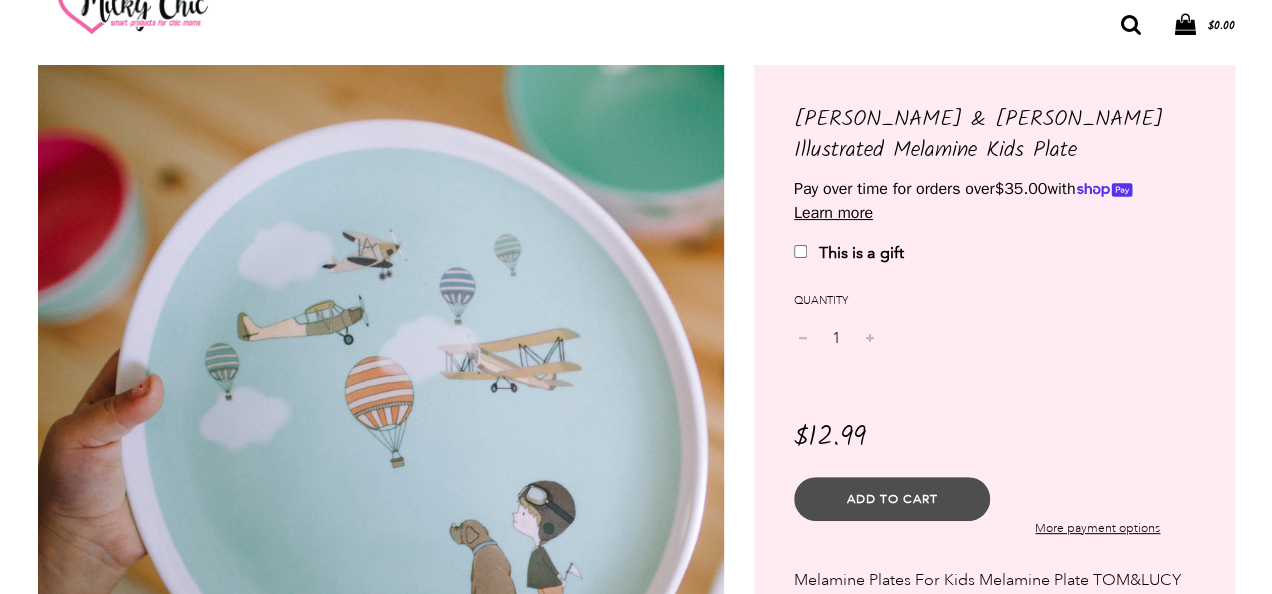 scroll, scrollTop: 0, scrollLeft: 0, axis: both 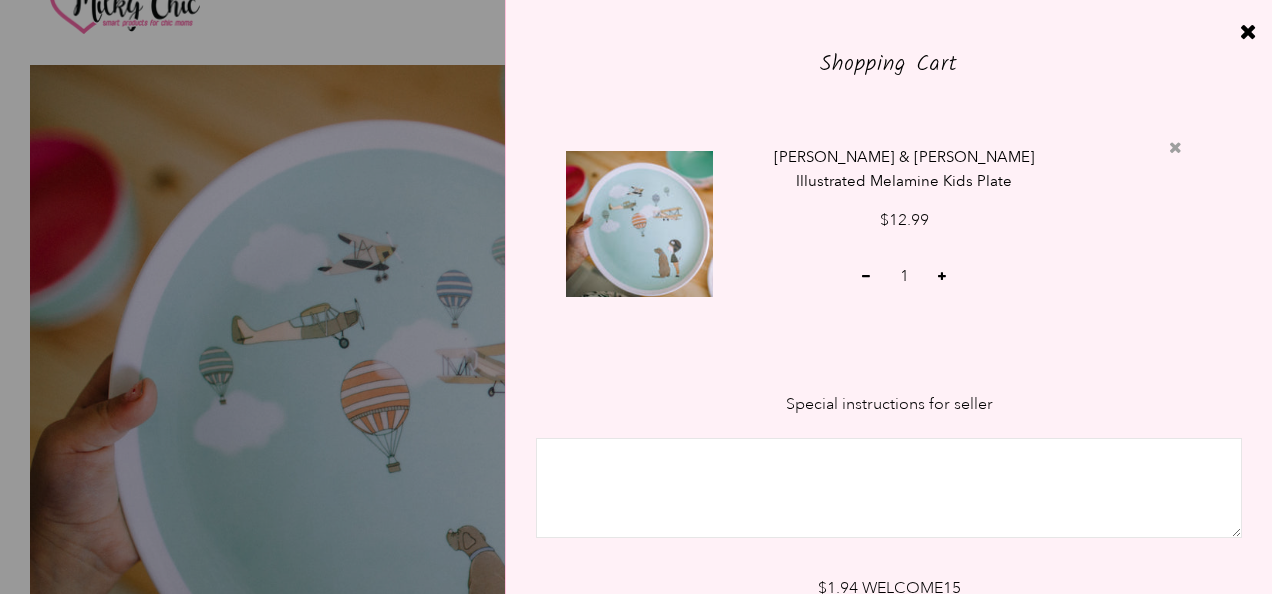 click at bounding box center (1175, 147) 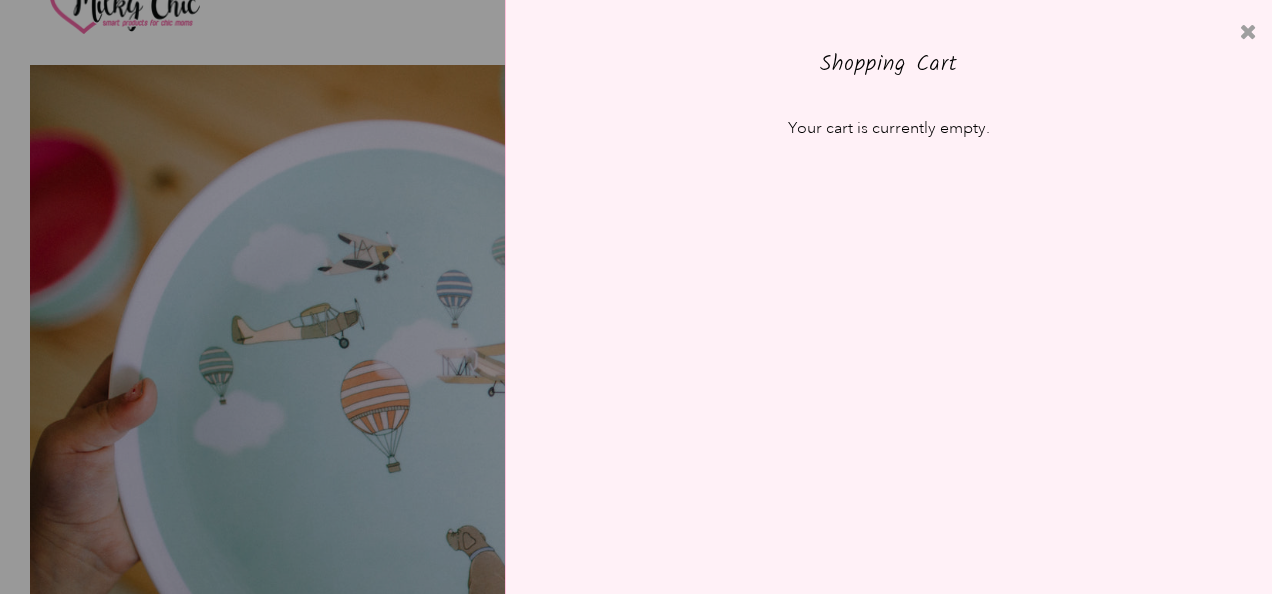 click at bounding box center (1248, 32) 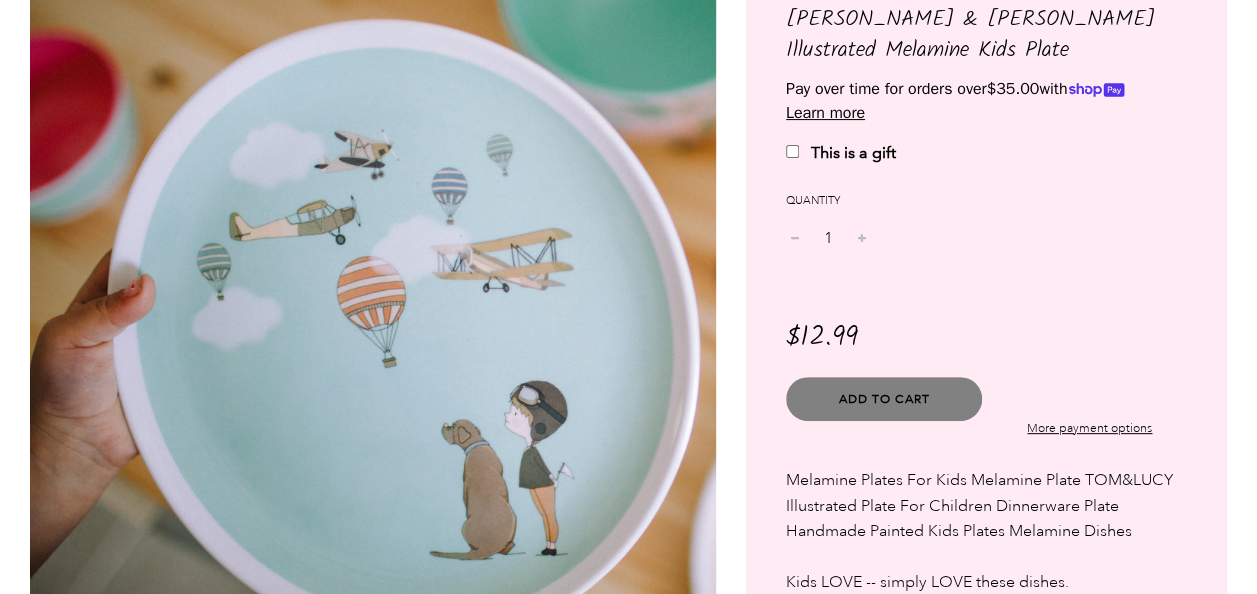 scroll, scrollTop: 0, scrollLeft: 0, axis: both 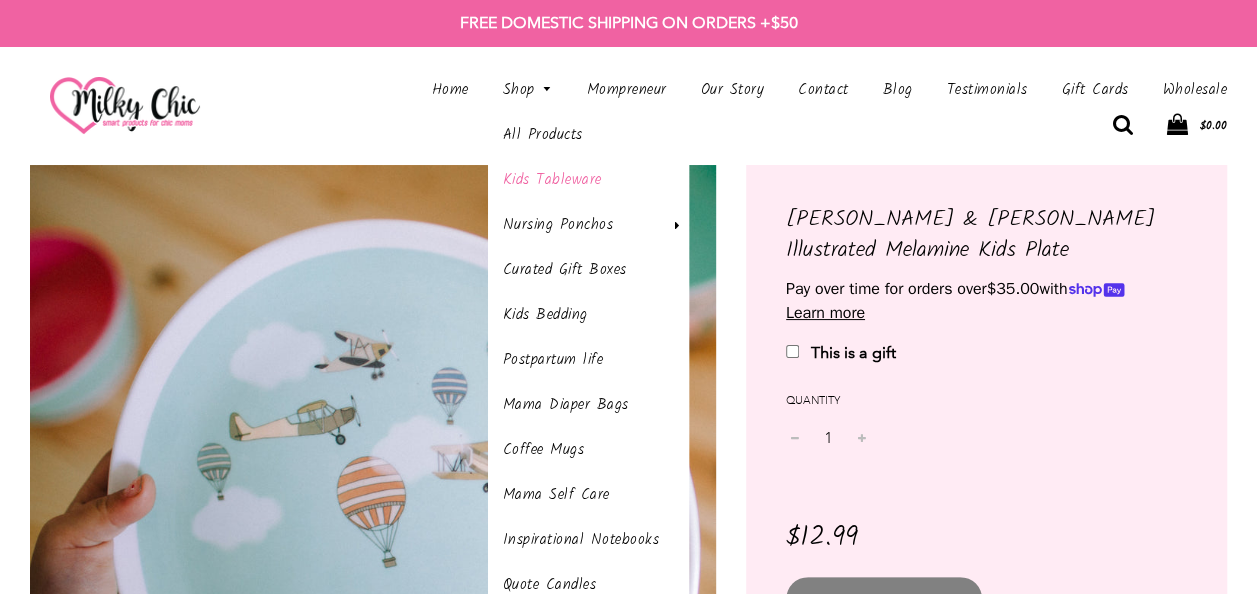 click on "Kids Tableware" at bounding box center (589, 180) 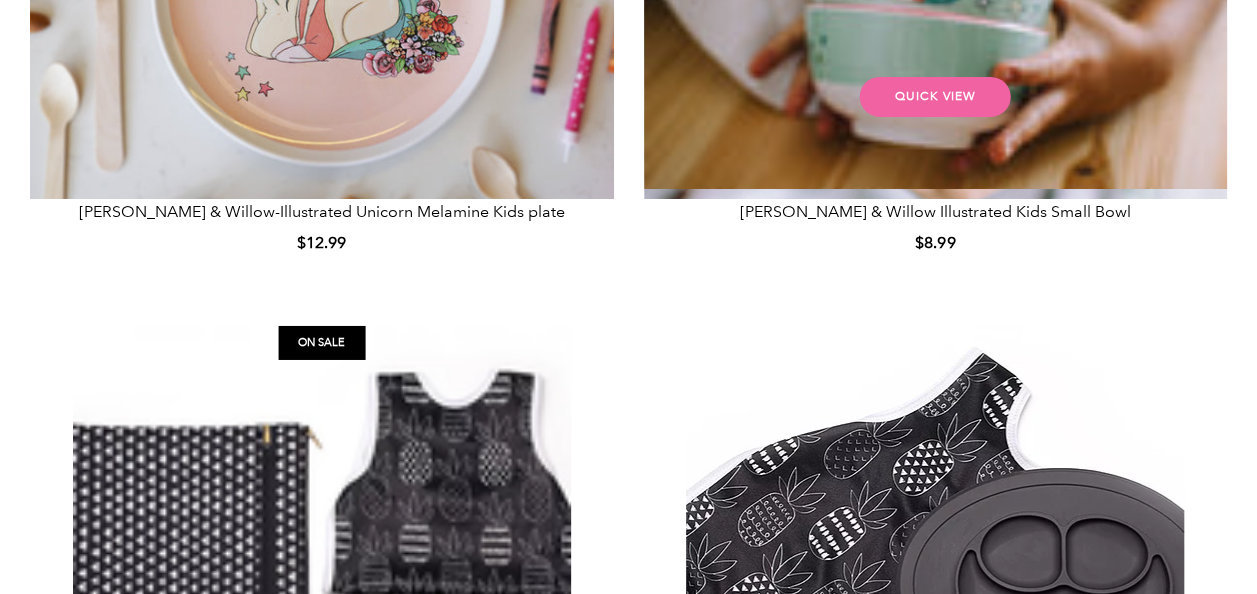 scroll, scrollTop: 3300, scrollLeft: 0, axis: vertical 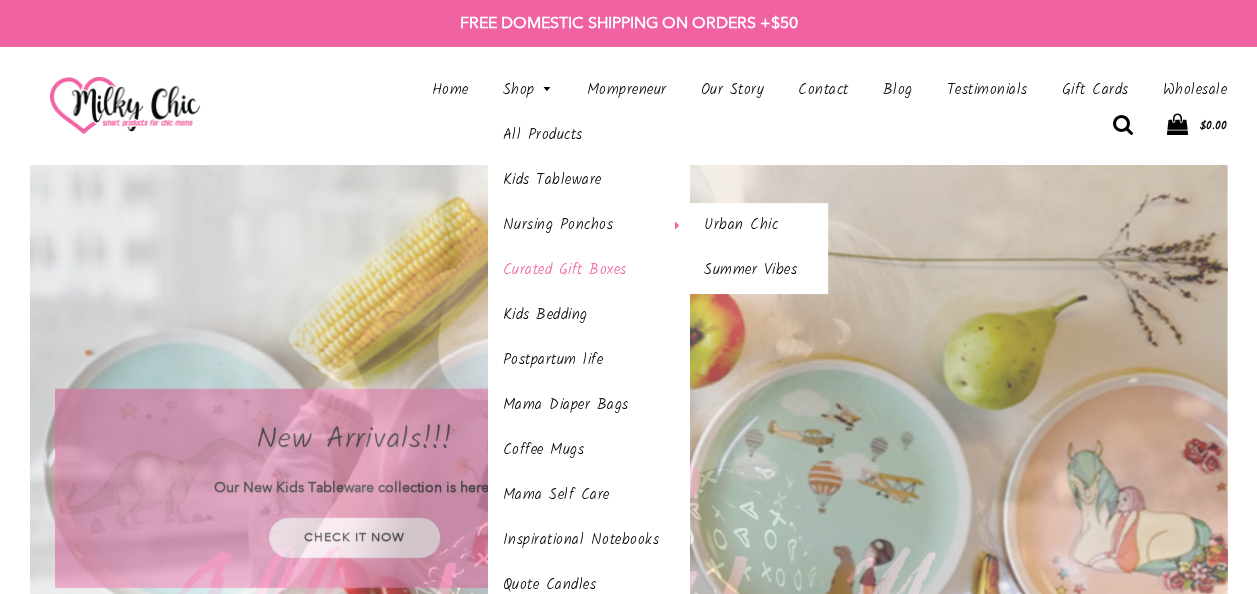 click on "Curated Gift Boxes" at bounding box center (589, 270) 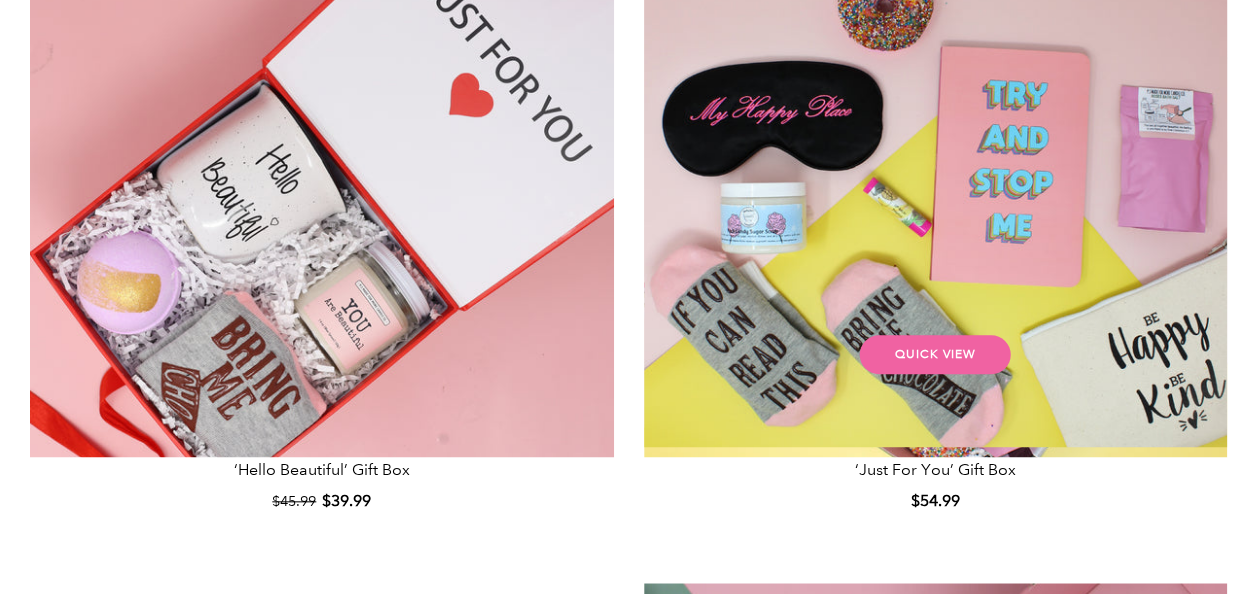 scroll, scrollTop: 800, scrollLeft: 0, axis: vertical 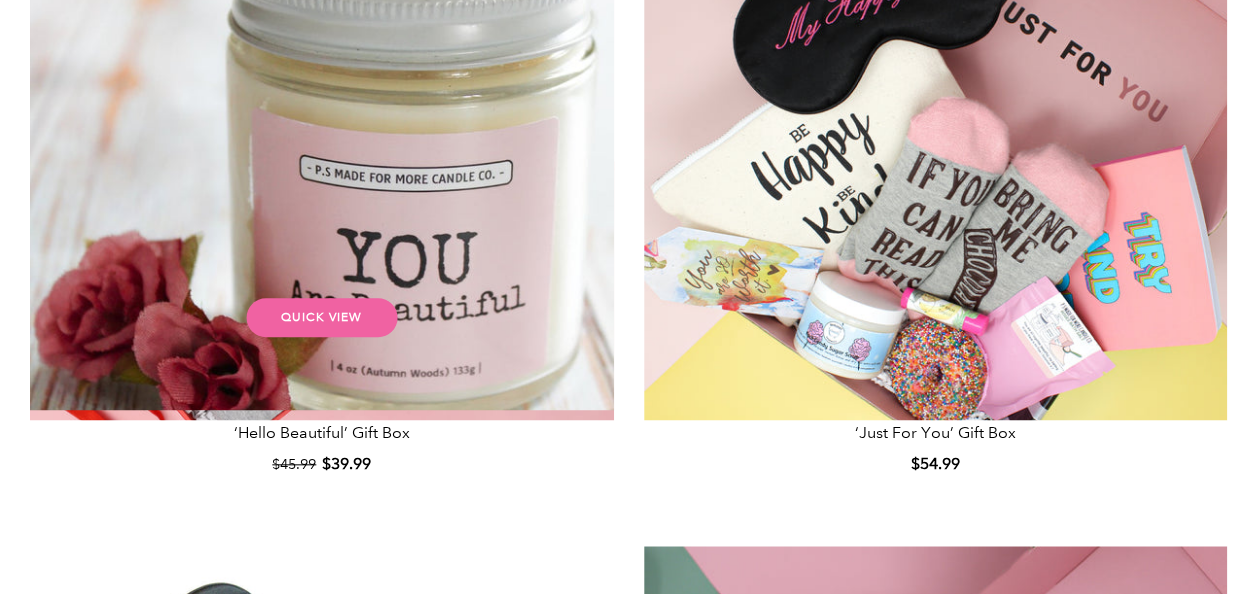 click on "Quick view" at bounding box center (321, 317) 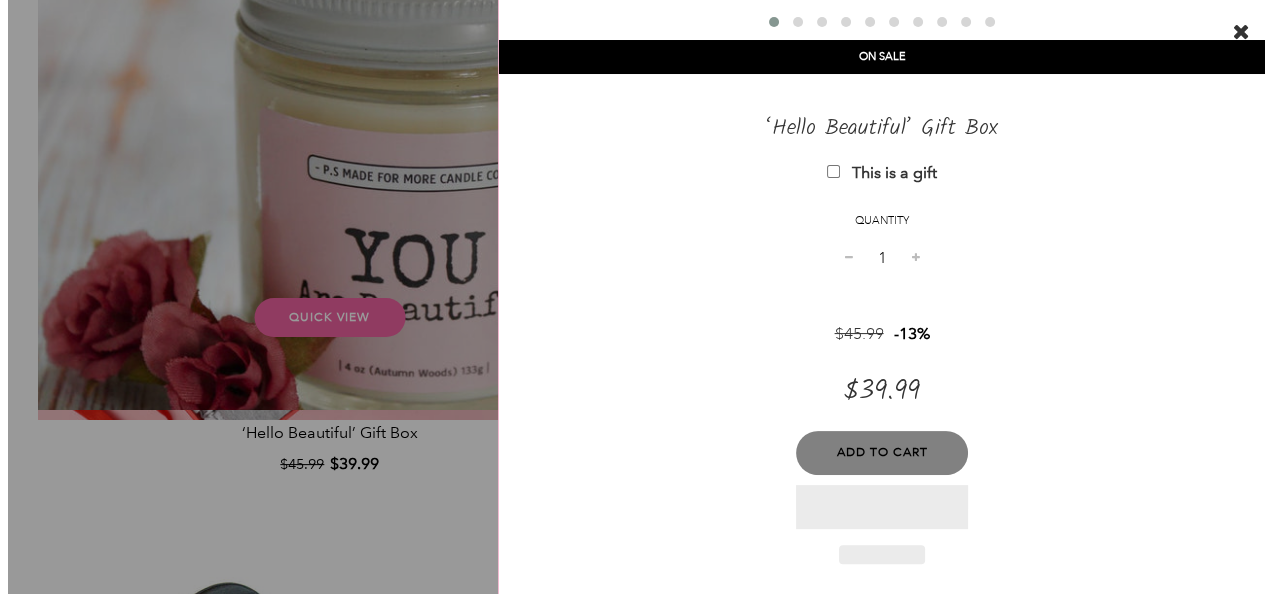 scroll, scrollTop: 0, scrollLeft: 0, axis: both 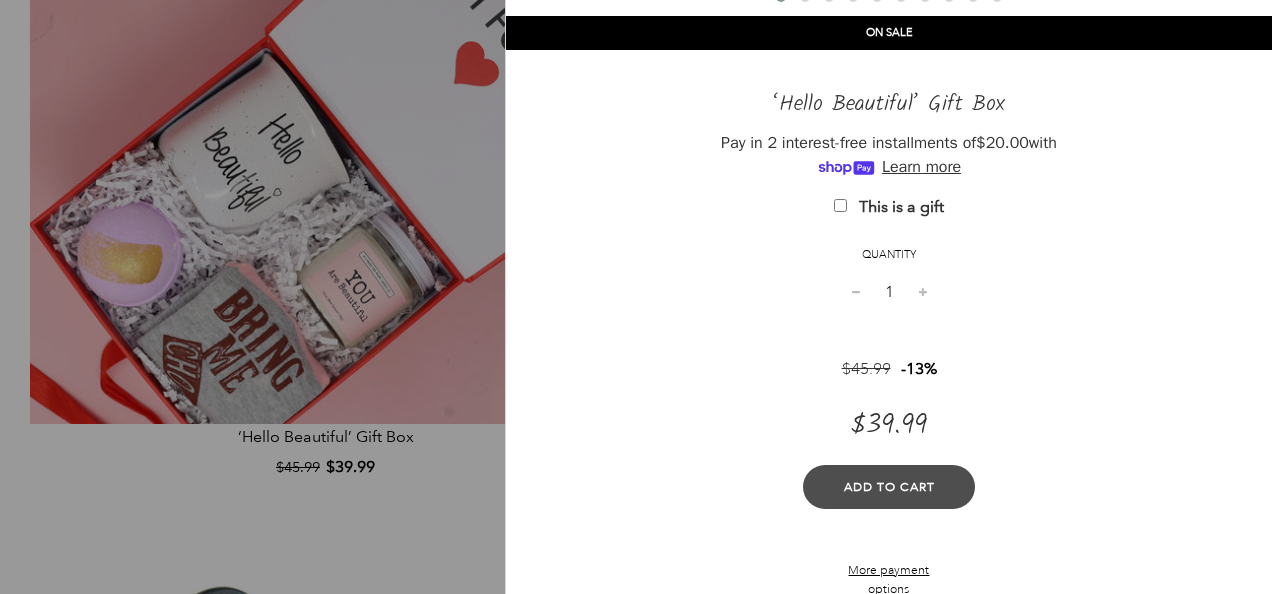 click on "Add to Cart" at bounding box center (889, 487) 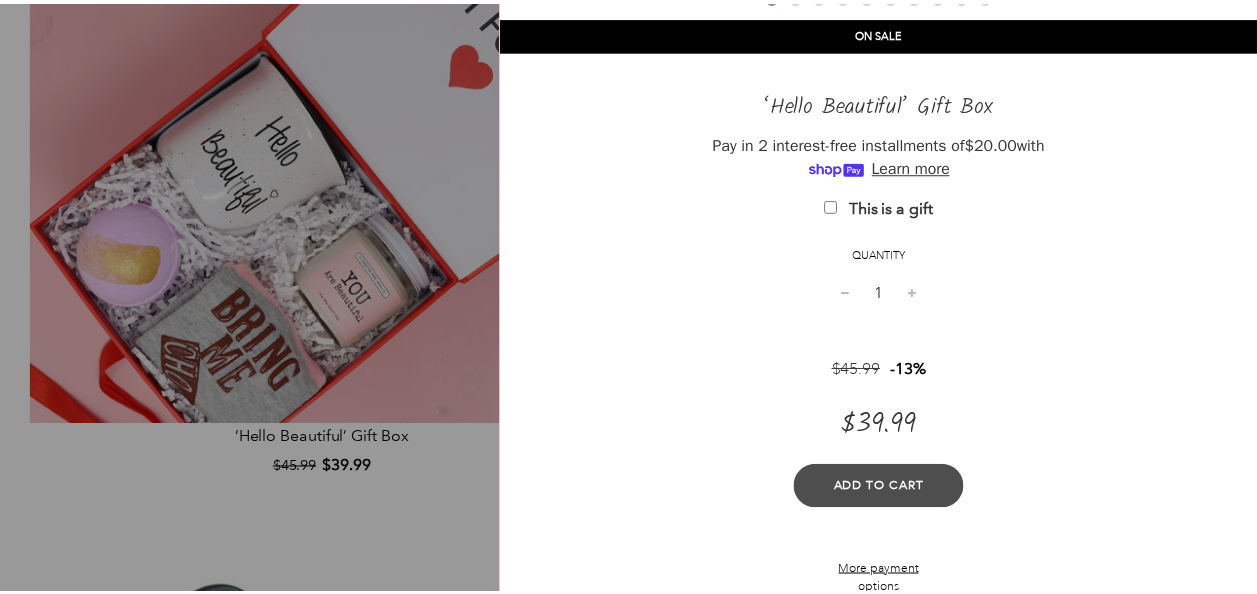 scroll, scrollTop: 800, scrollLeft: 0, axis: vertical 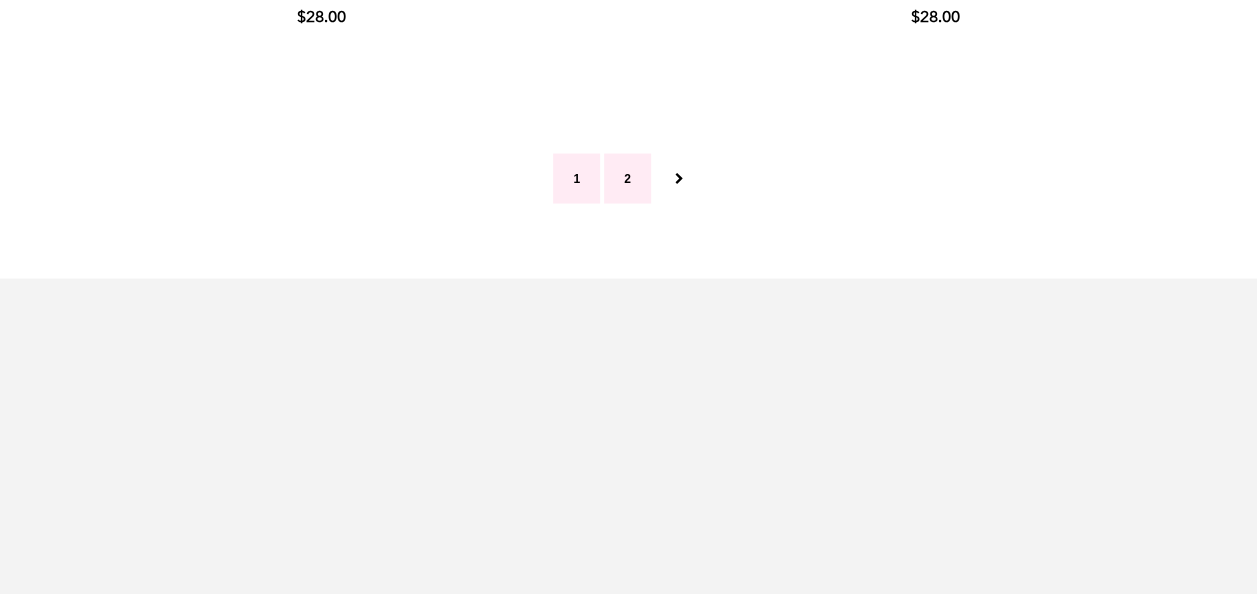 click on "2" at bounding box center [627, 179] 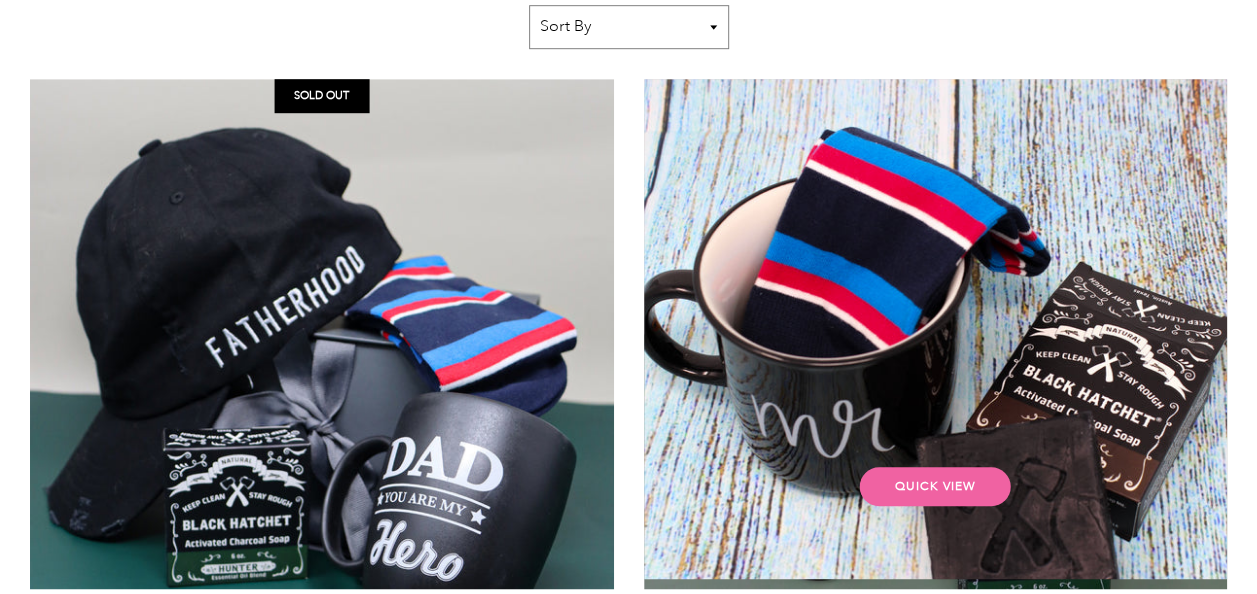 scroll, scrollTop: 0, scrollLeft: 0, axis: both 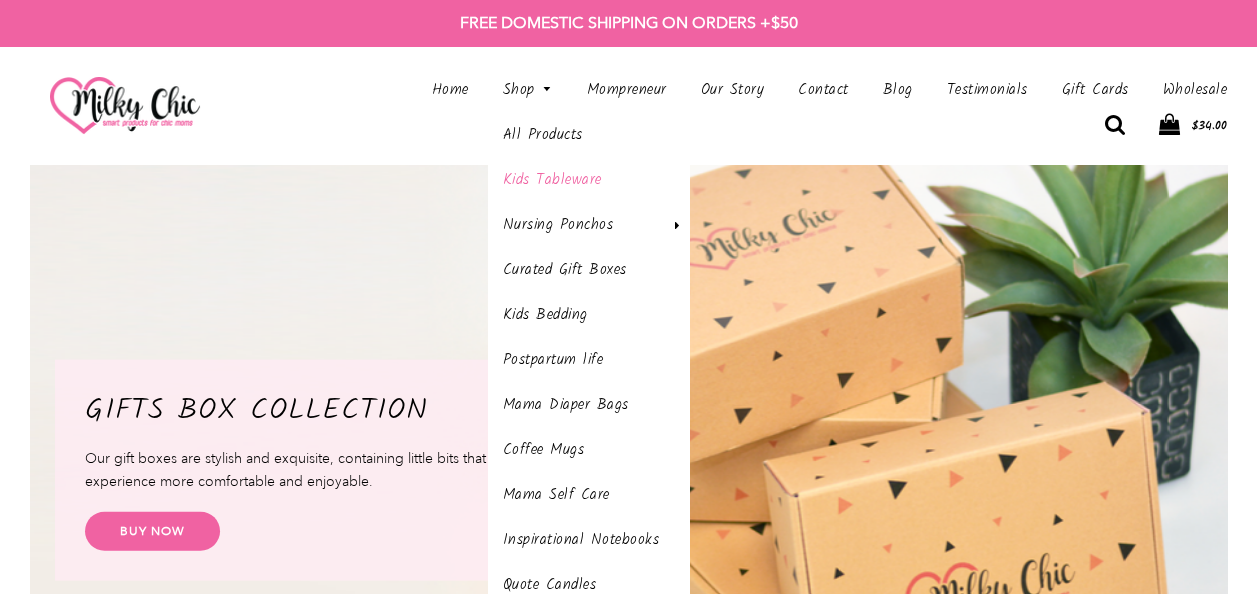 click on "Kids Tableware" at bounding box center [589, 180] 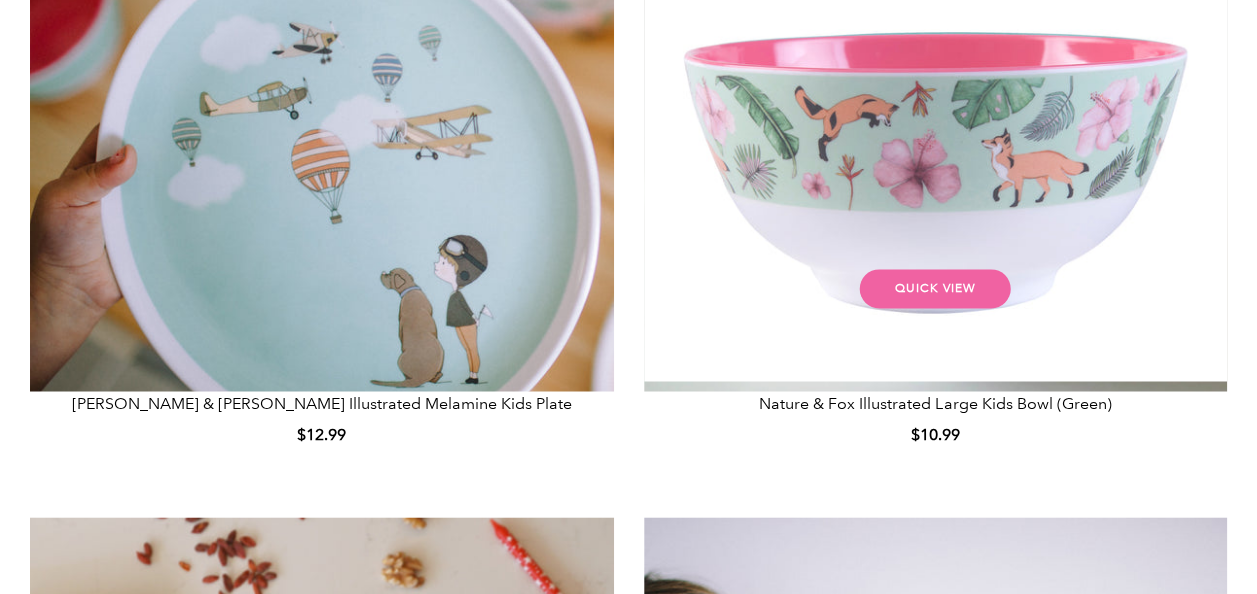 scroll, scrollTop: 1200, scrollLeft: 0, axis: vertical 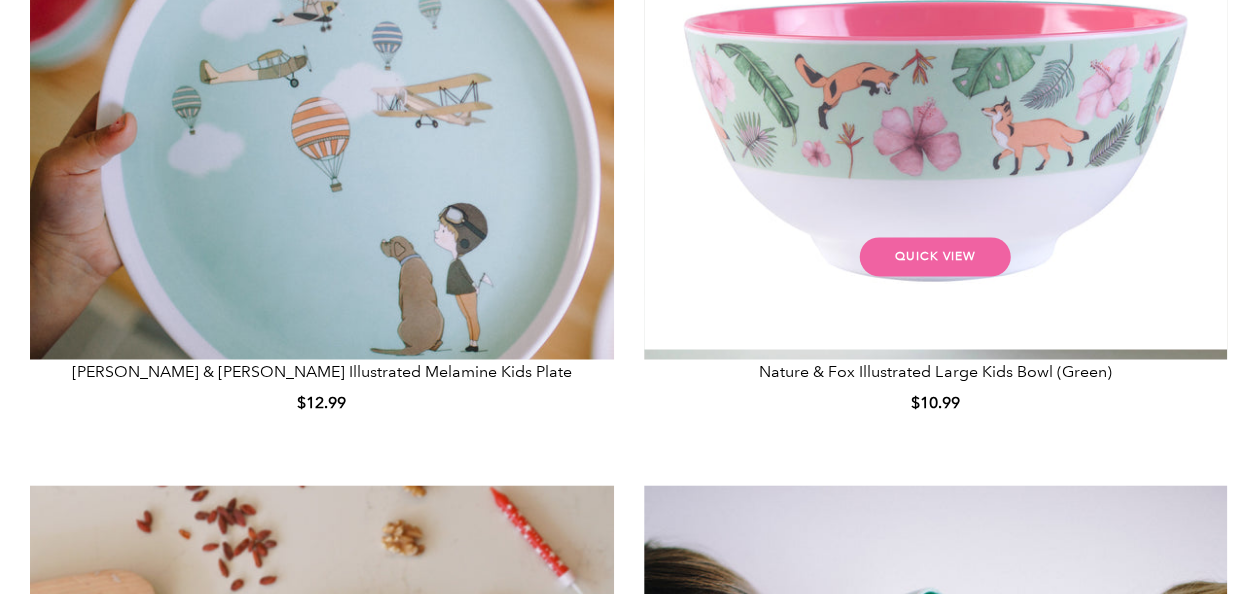 click on "Quick view" at bounding box center (935, 256) 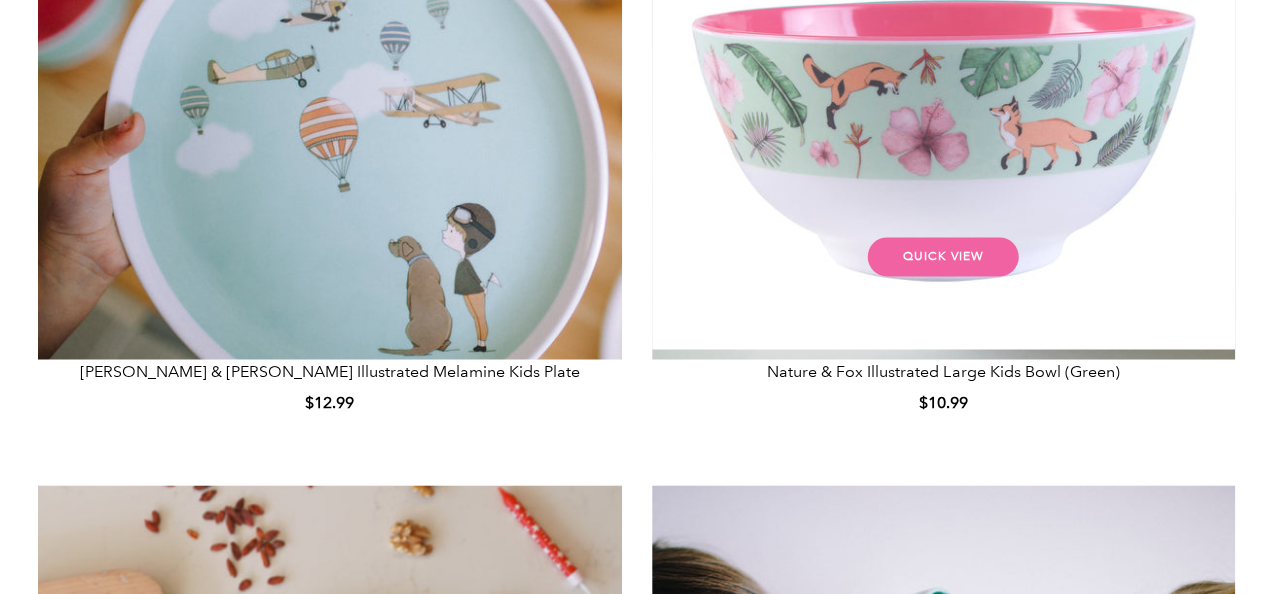 scroll, scrollTop: 0, scrollLeft: 0, axis: both 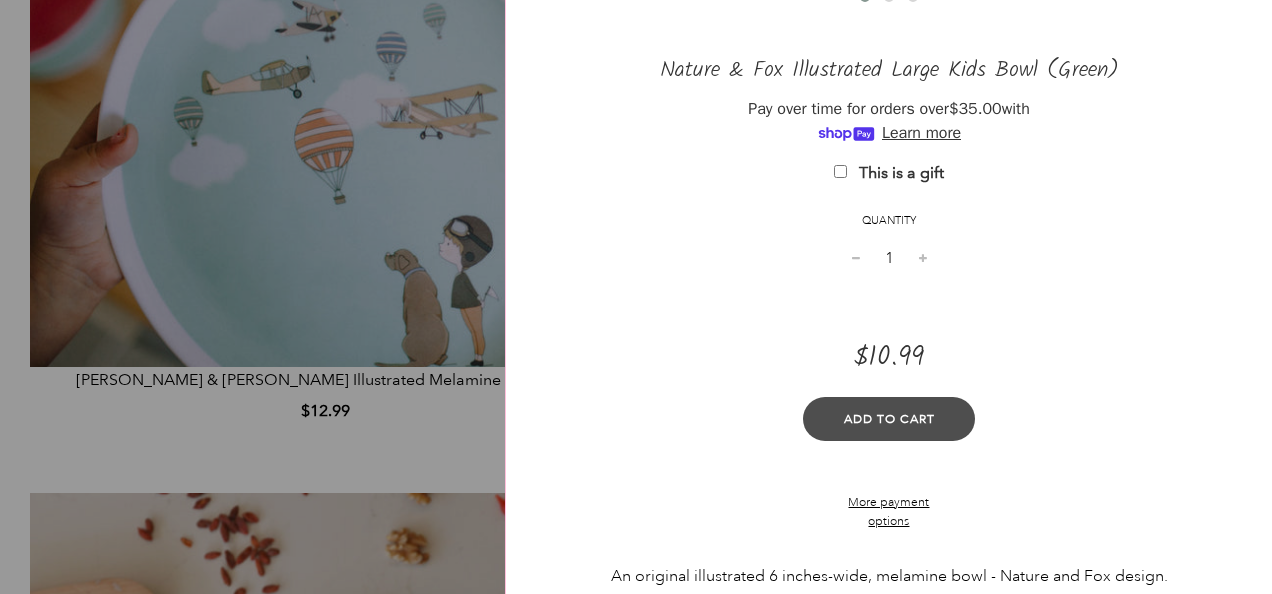 click on "Add to Cart" at bounding box center [889, 419] 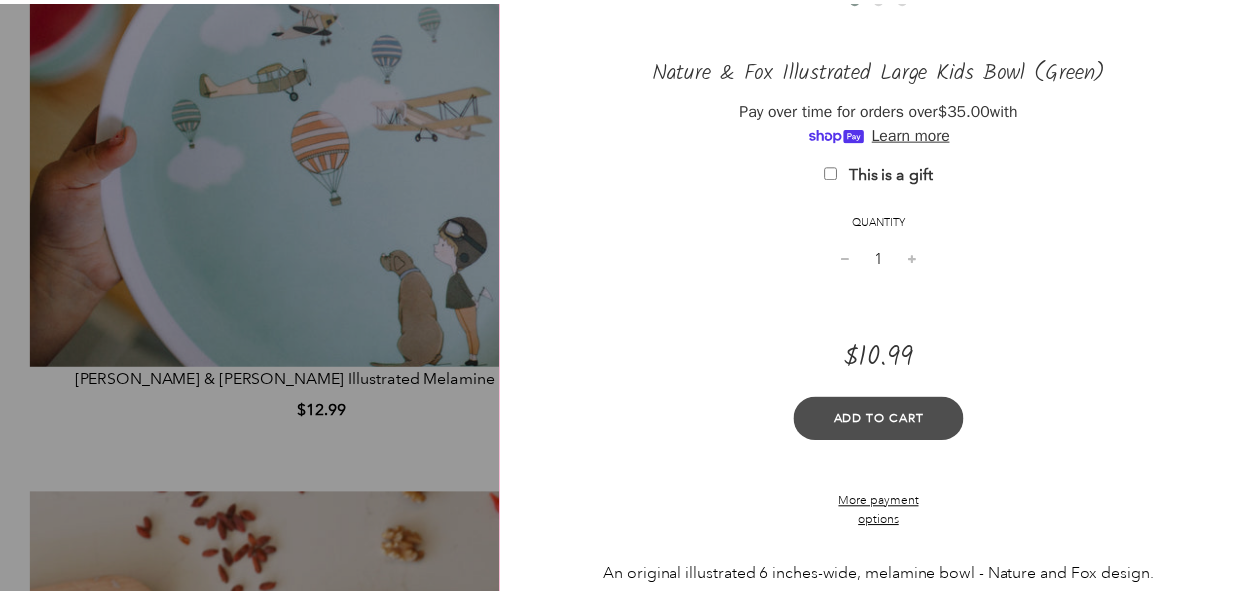 scroll, scrollTop: 1200, scrollLeft: 0, axis: vertical 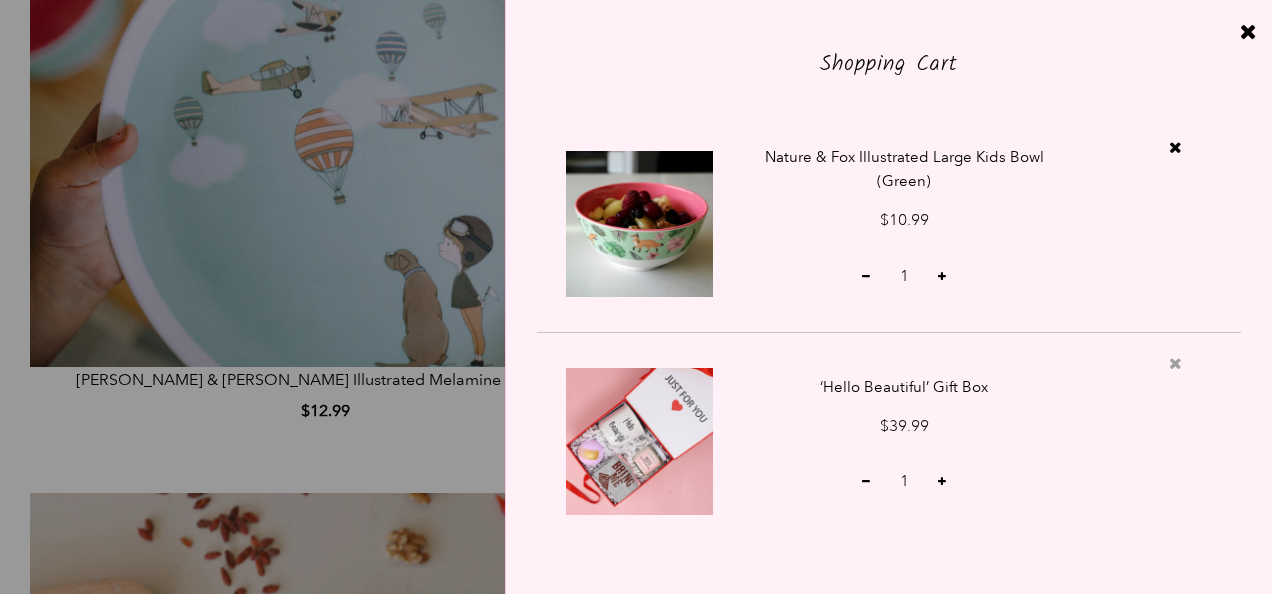 click at bounding box center [1175, 363] 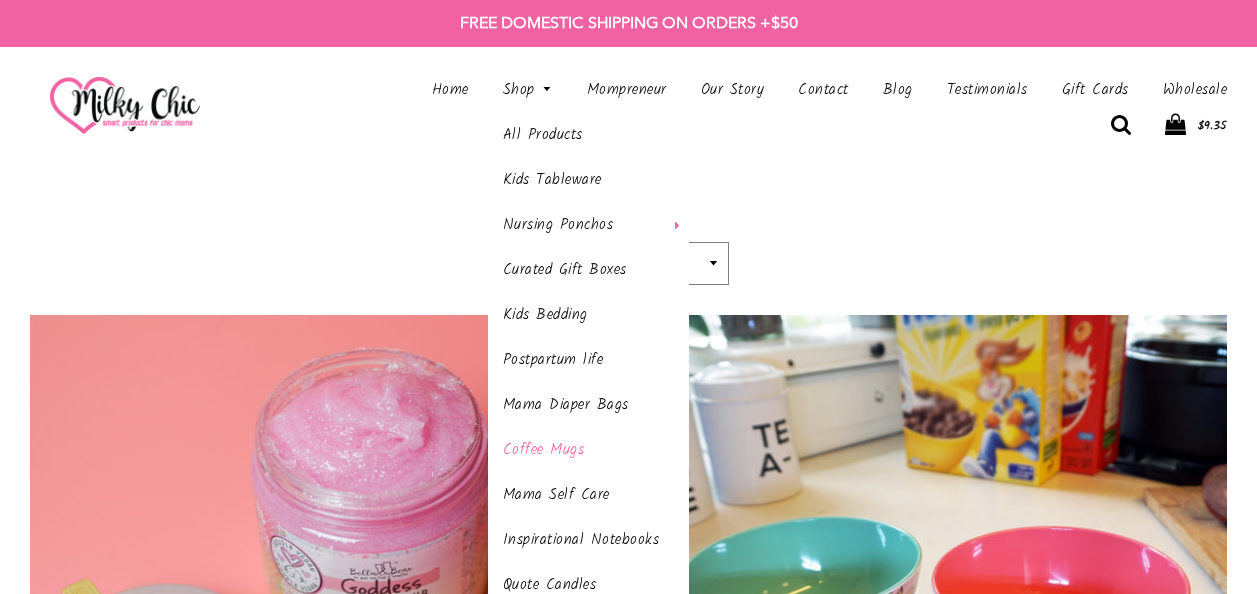 scroll, scrollTop: 0, scrollLeft: 0, axis: both 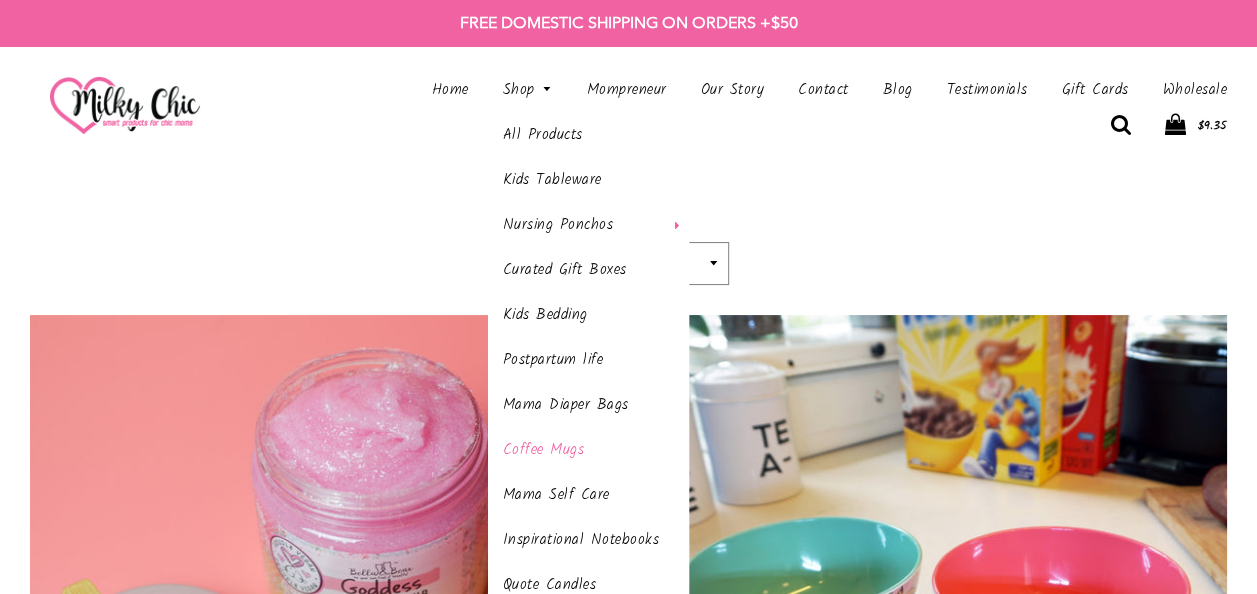 click on "Coffee Mugs" at bounding box center (589, 450) 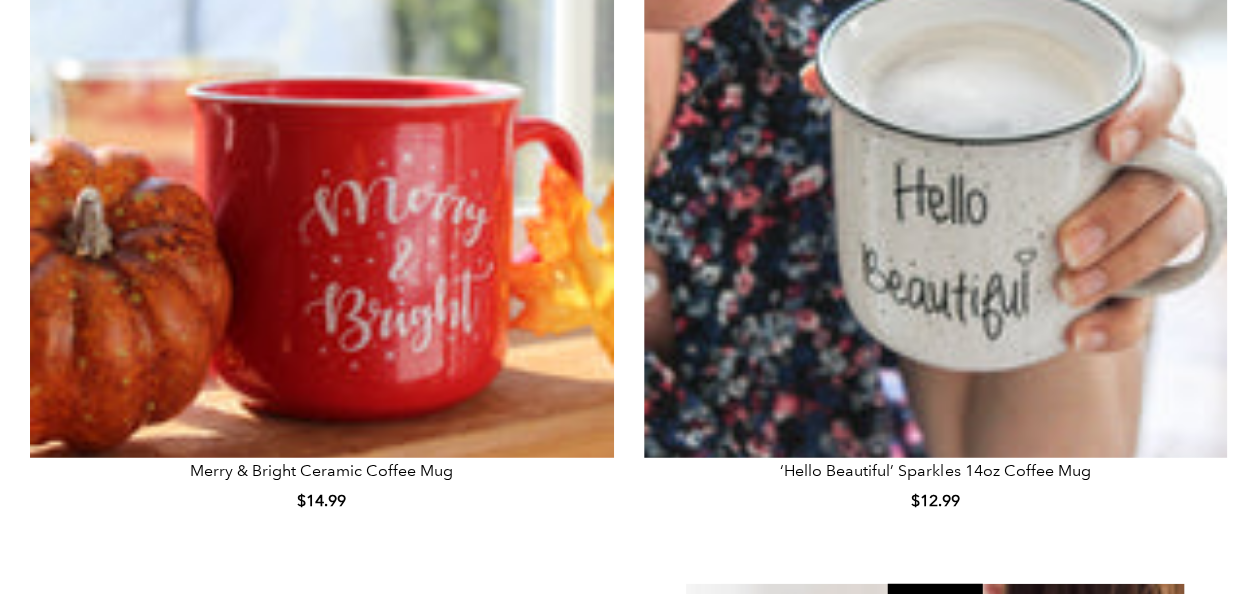 scroll, scrollTop: 2300, scrollLeft: 0, axis: vertical 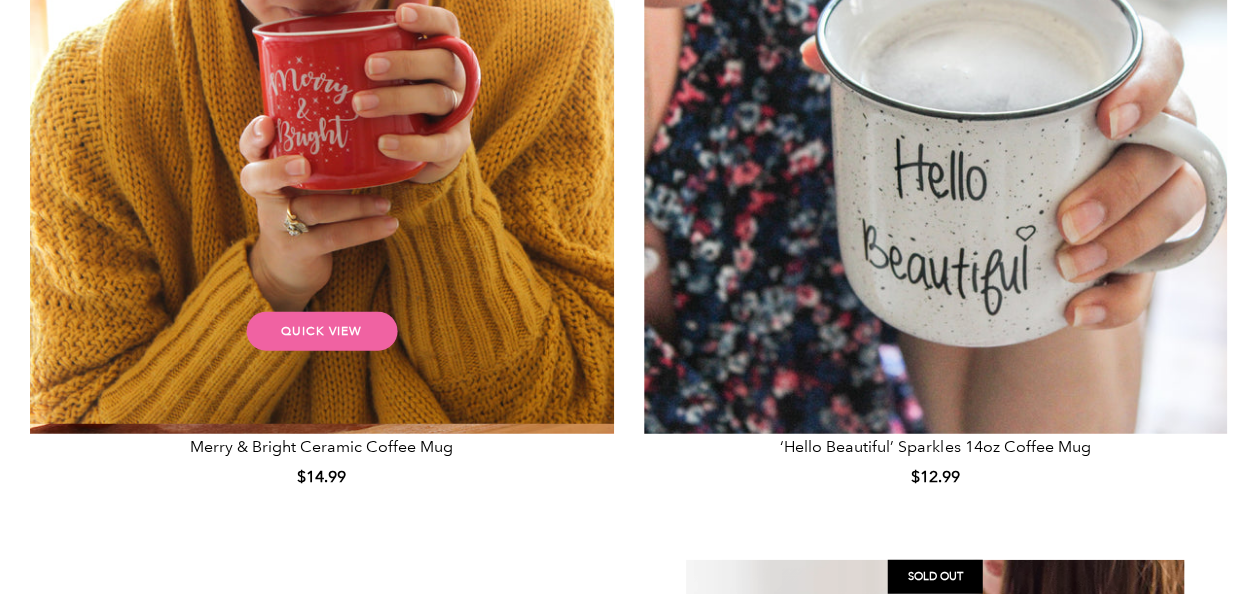 click on "Quick view" at bounding box center [321, 331] 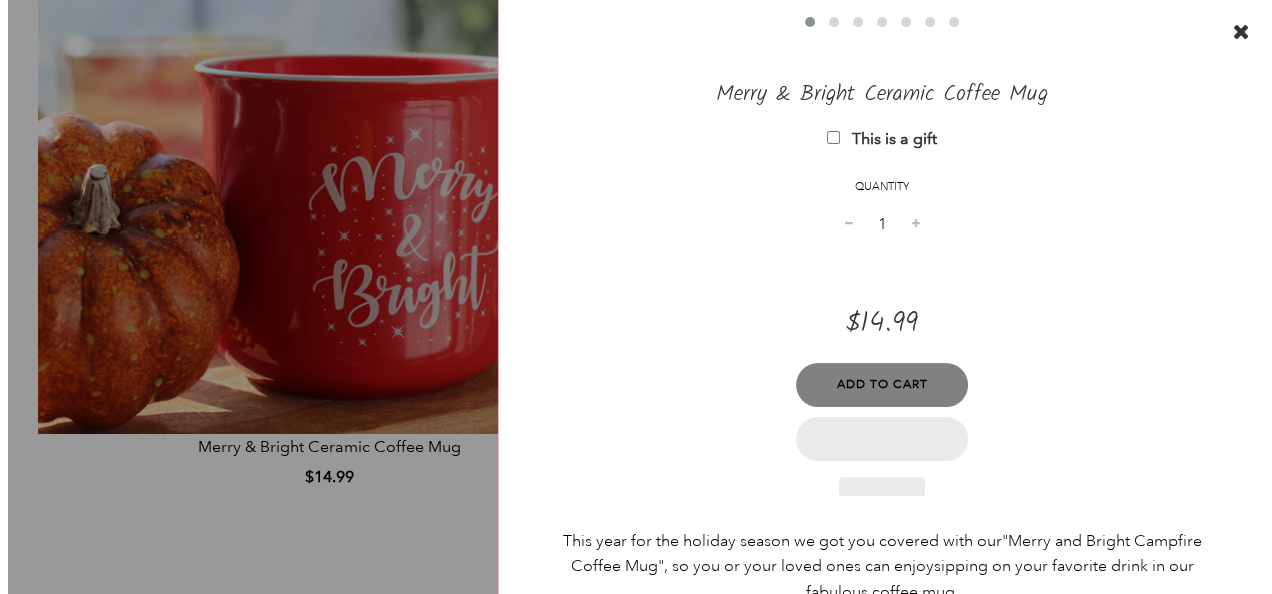 scroll, scrollTop: 0, scrollLeft: 0, axis: both 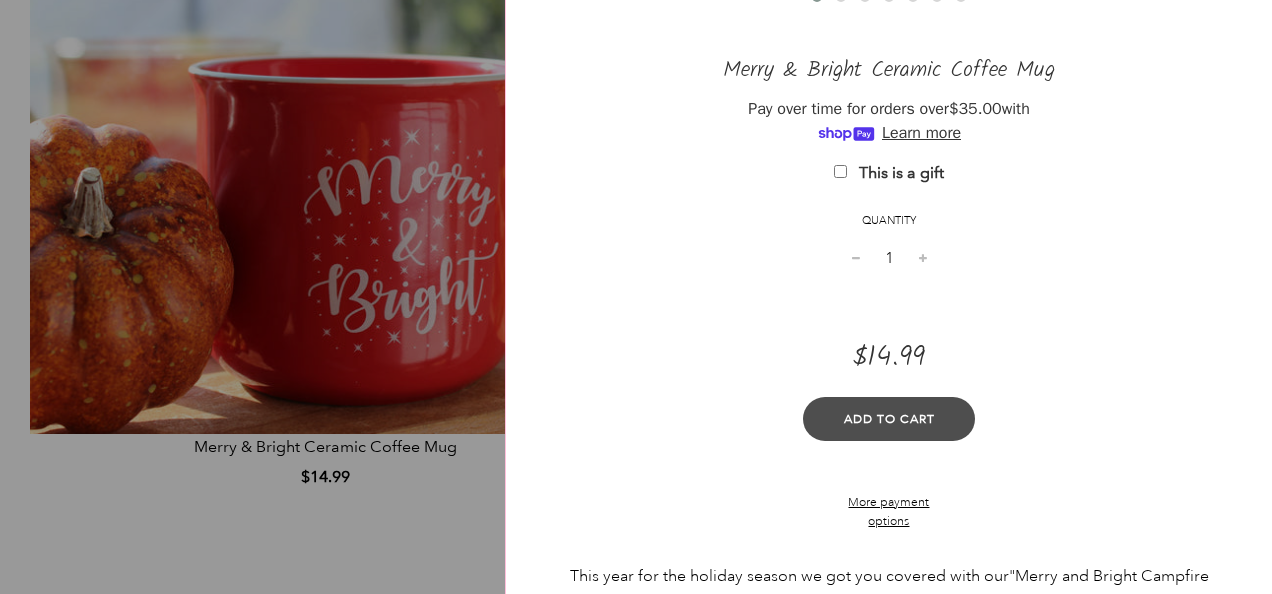 click on "Add to Cart" at bounding box center [889, 419] 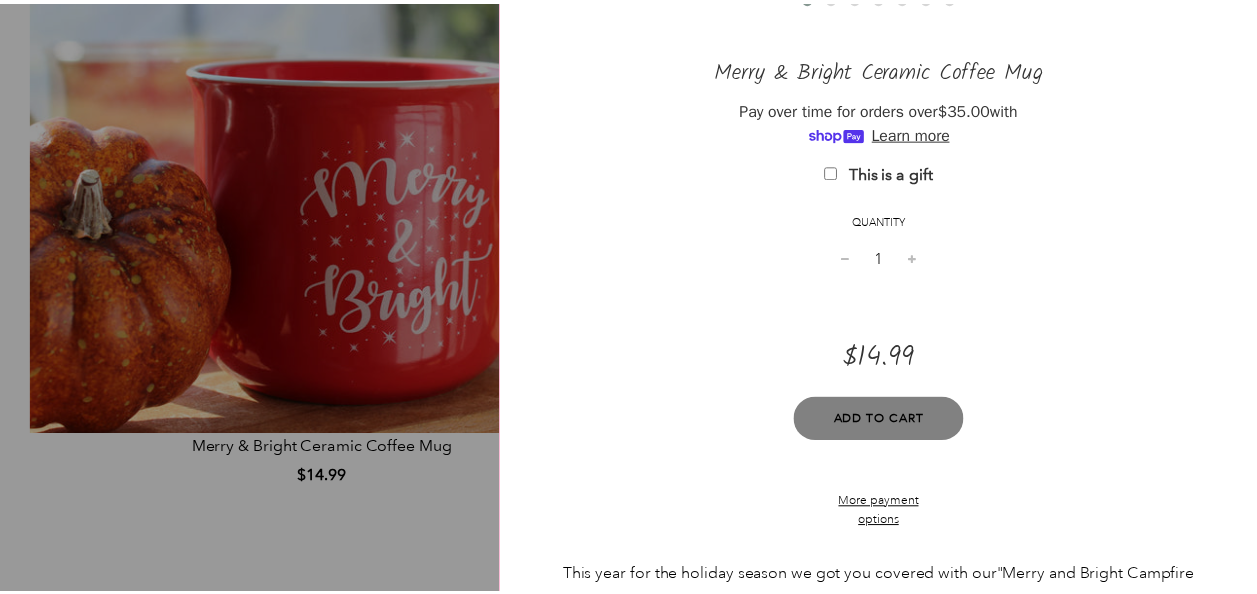 scroll, scrollTop: 2300, scrollLeft: 0, axis: vertical 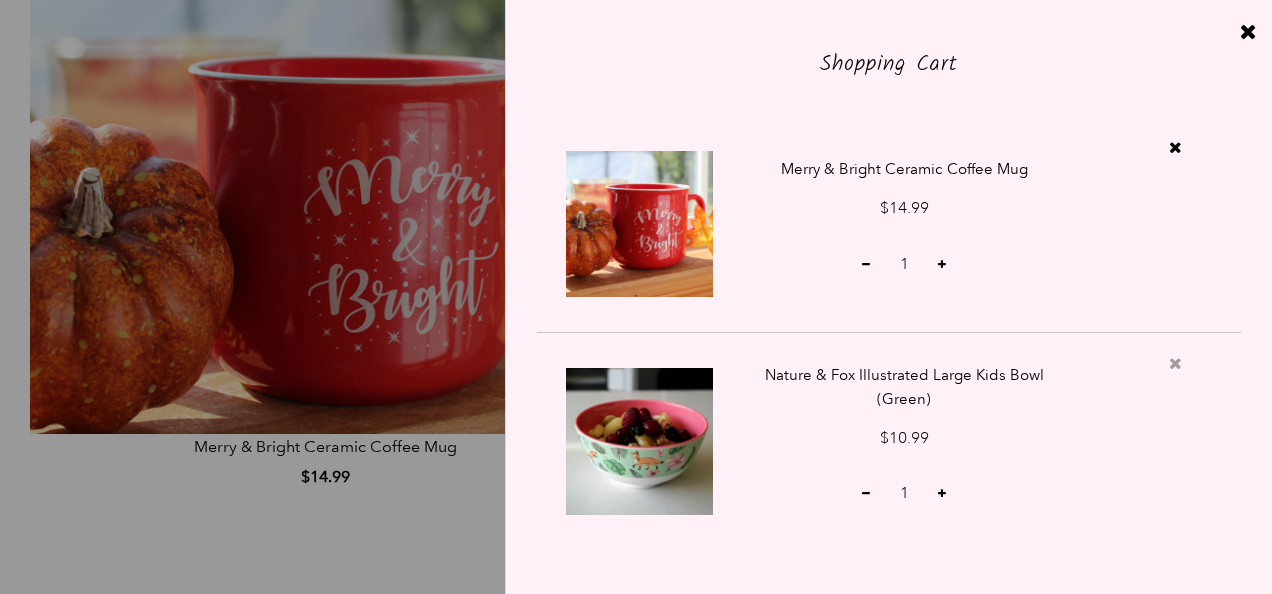 click at bounding box center (1175, 363) 